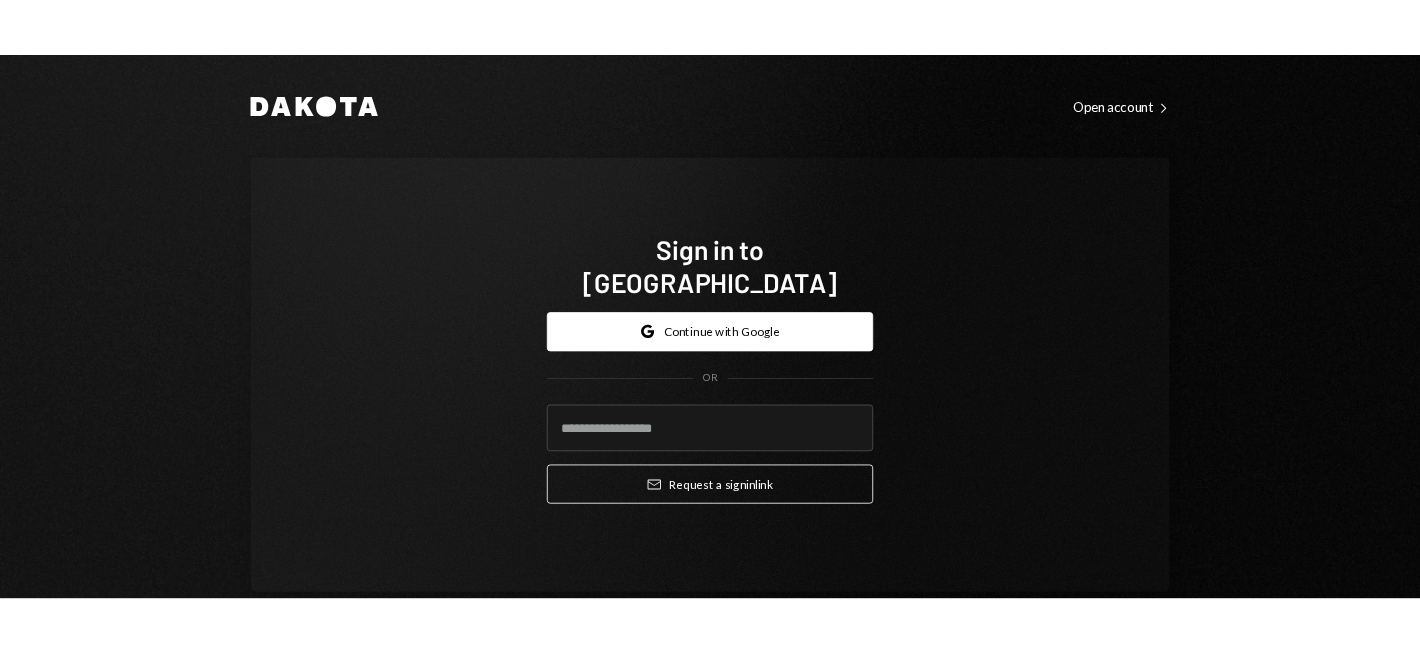 scroll, scrollTop: 0, scrollLeft: 0, axis: both 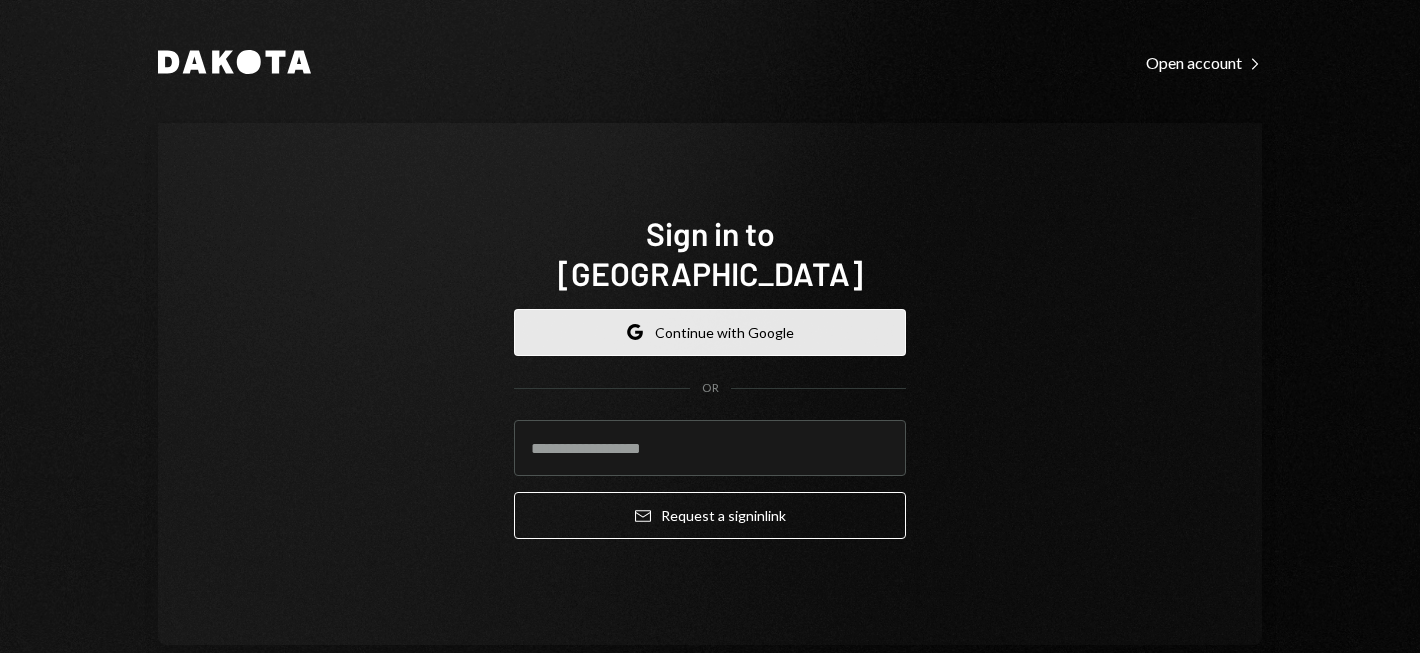 click on "Google  Continue with Google" at bounding box center (710, 332) 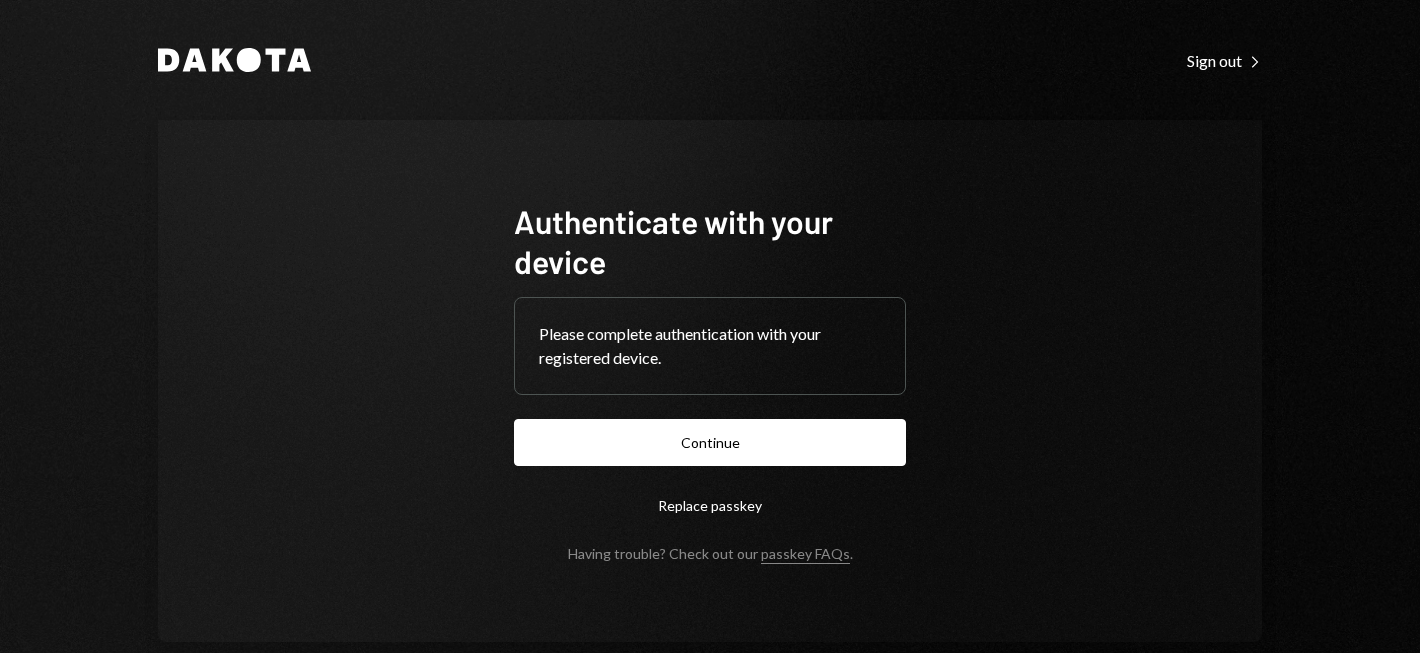 scroll, scrollTop: 0, scrollLeft: 0, axis: both 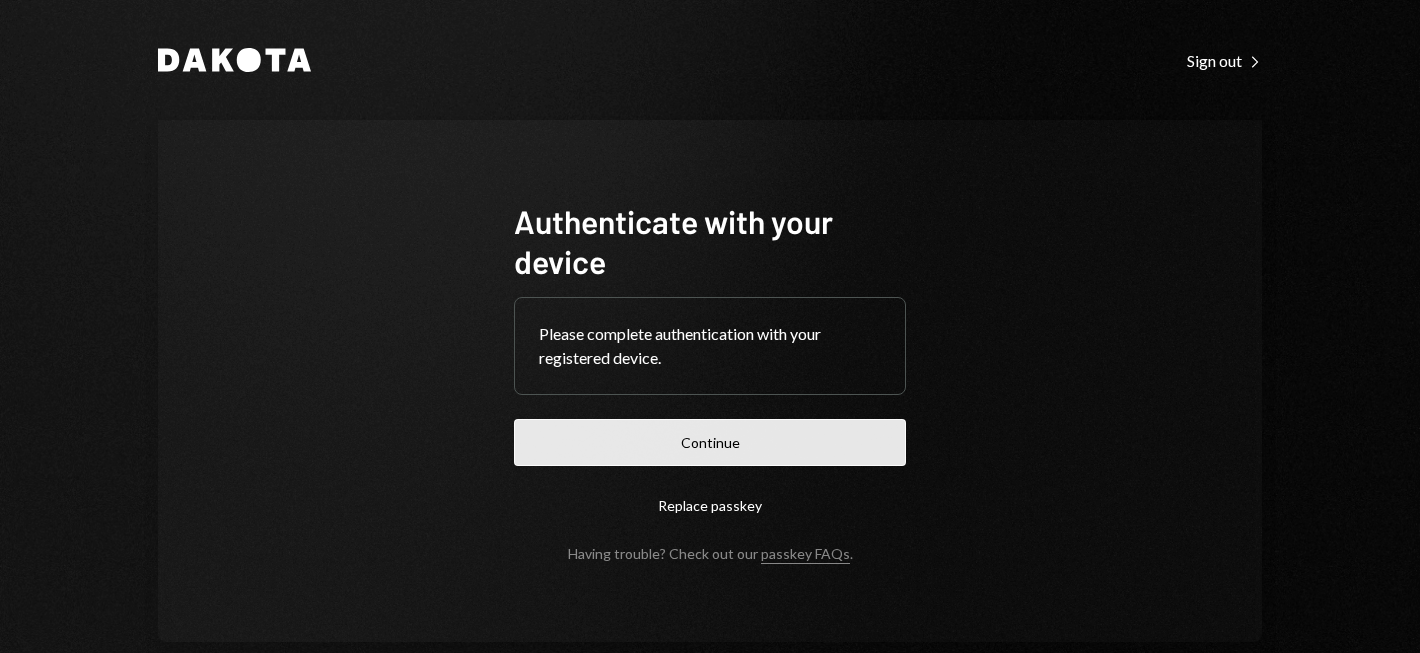 click on "Continue" at bounding box center (710, 442) 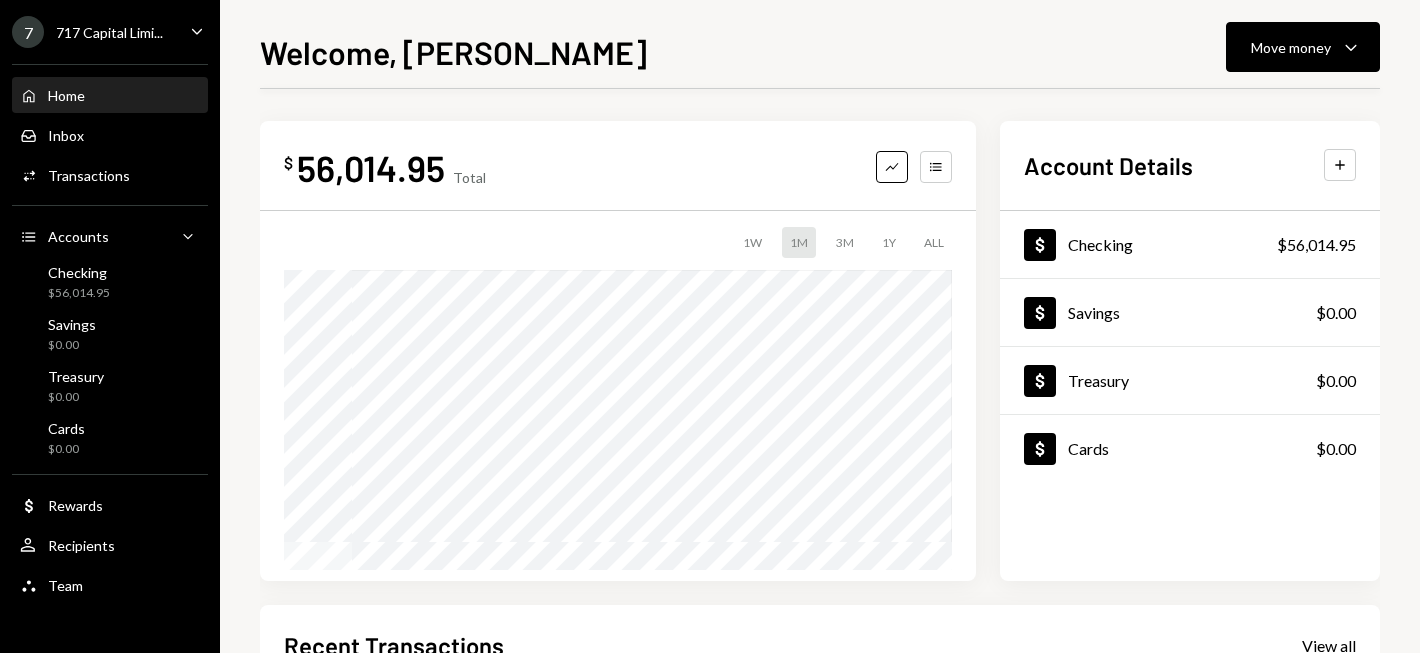 scroll, scrollTop: 400, scrollLeft: 0, axis: vertical 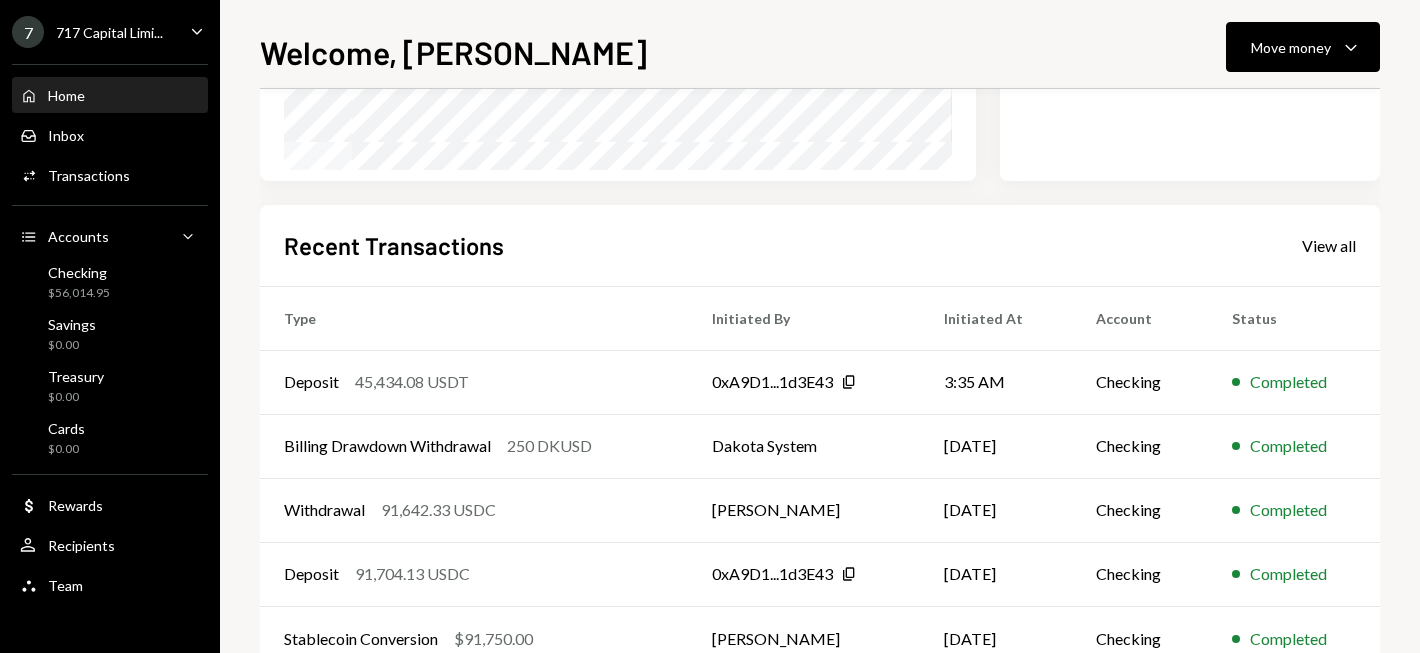click on "Recent Transactions View all" at bounding box center (820, 245) 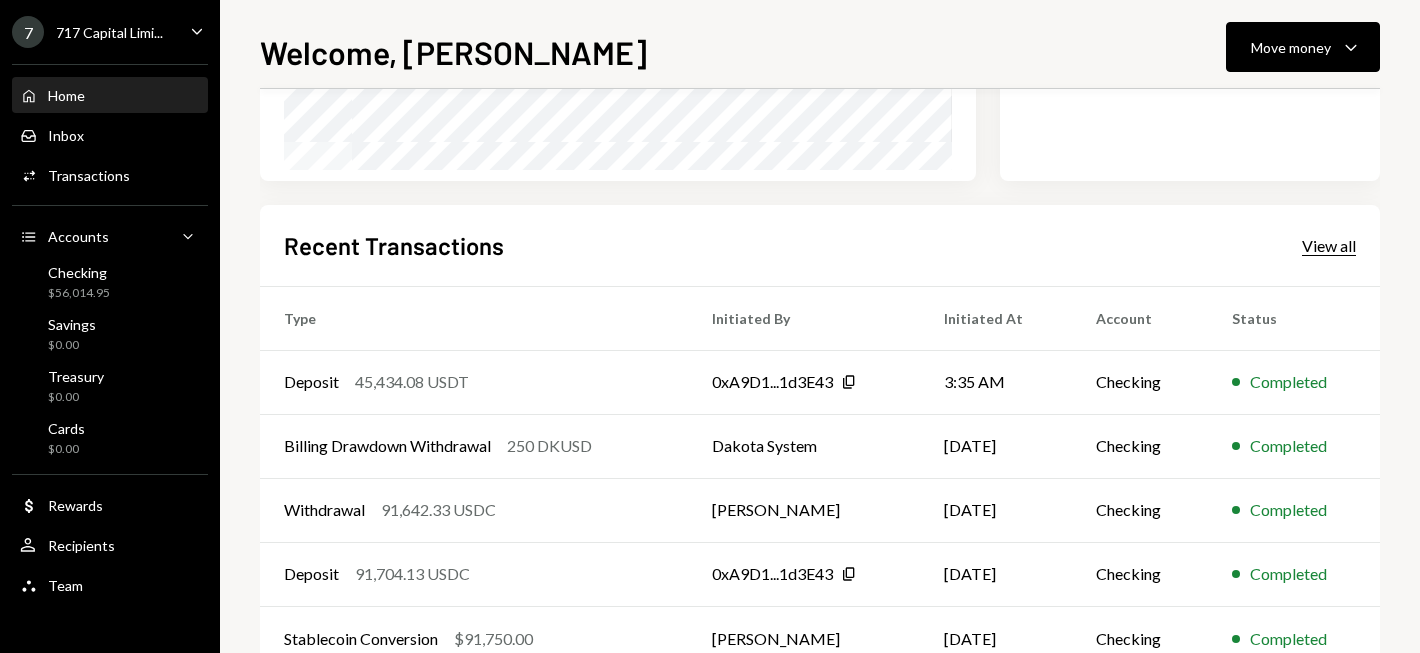 click on "View all" at bounding box center [1329, 246] 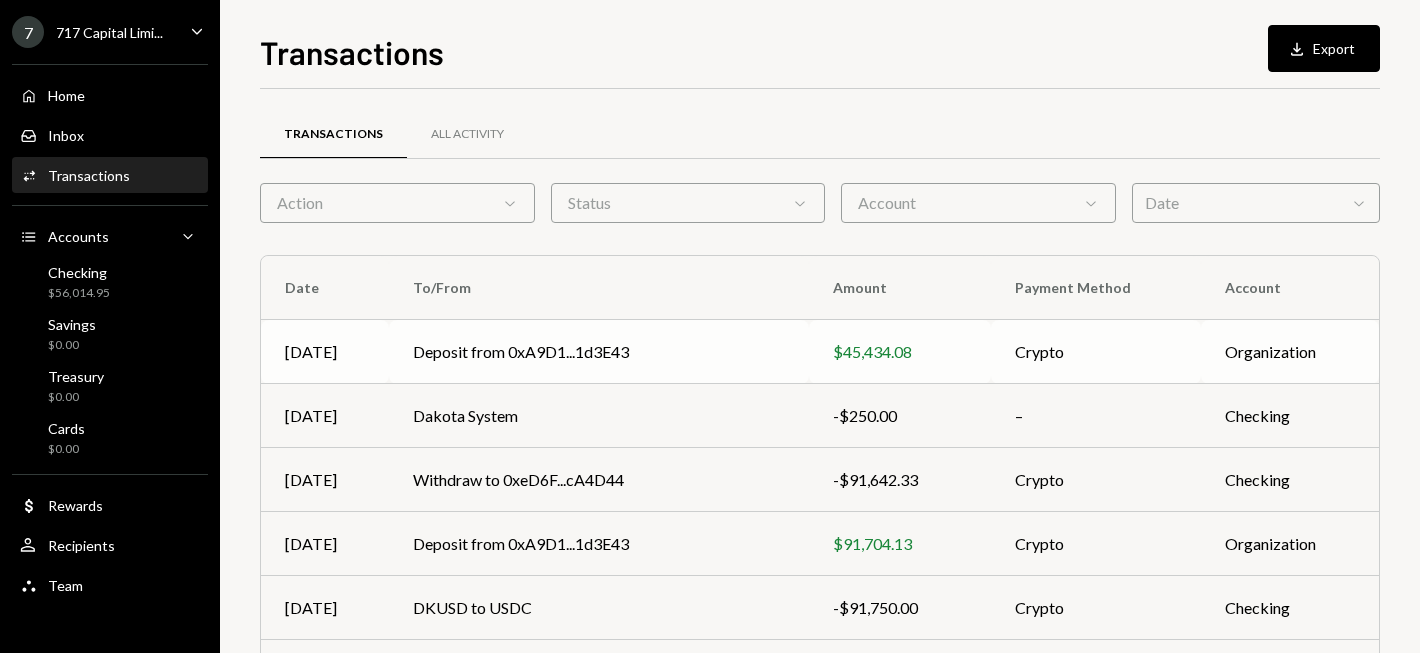 scroll, scrollTop: 100, scrollLeft: 0, axis: vertical 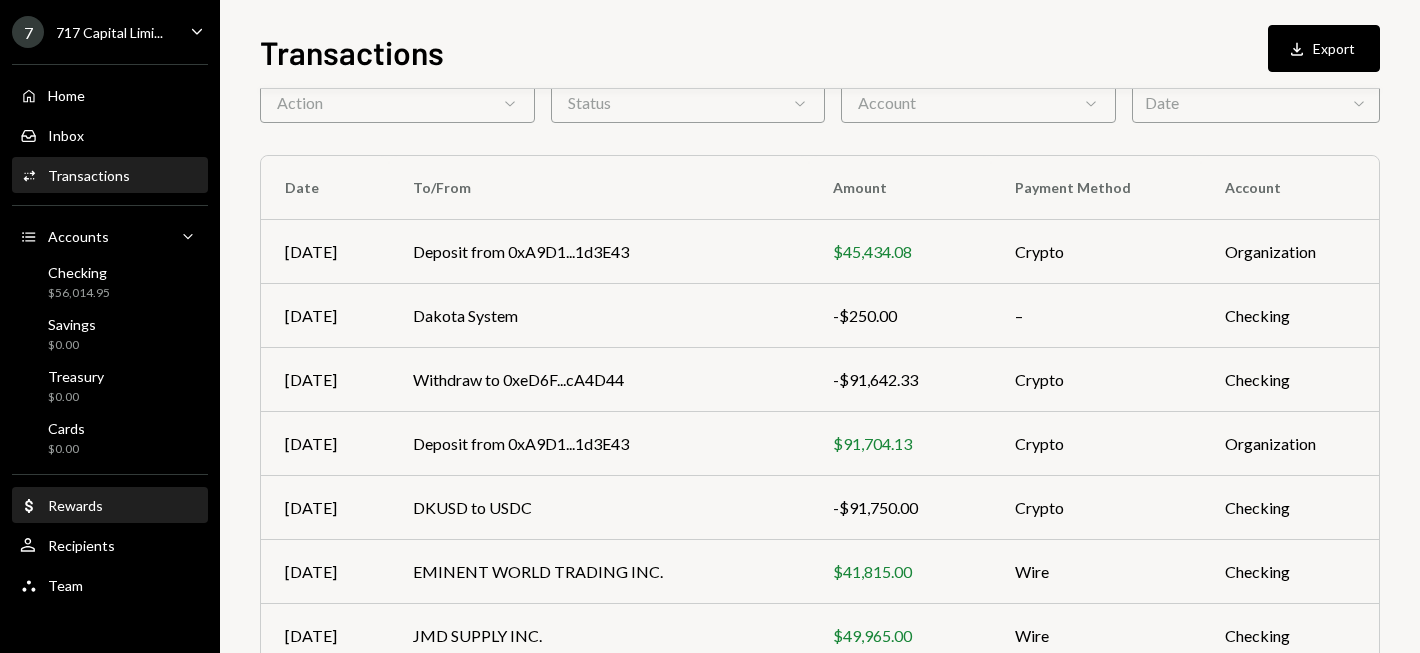 click on "Dollar Rewards" at bounding box center (110, 506) 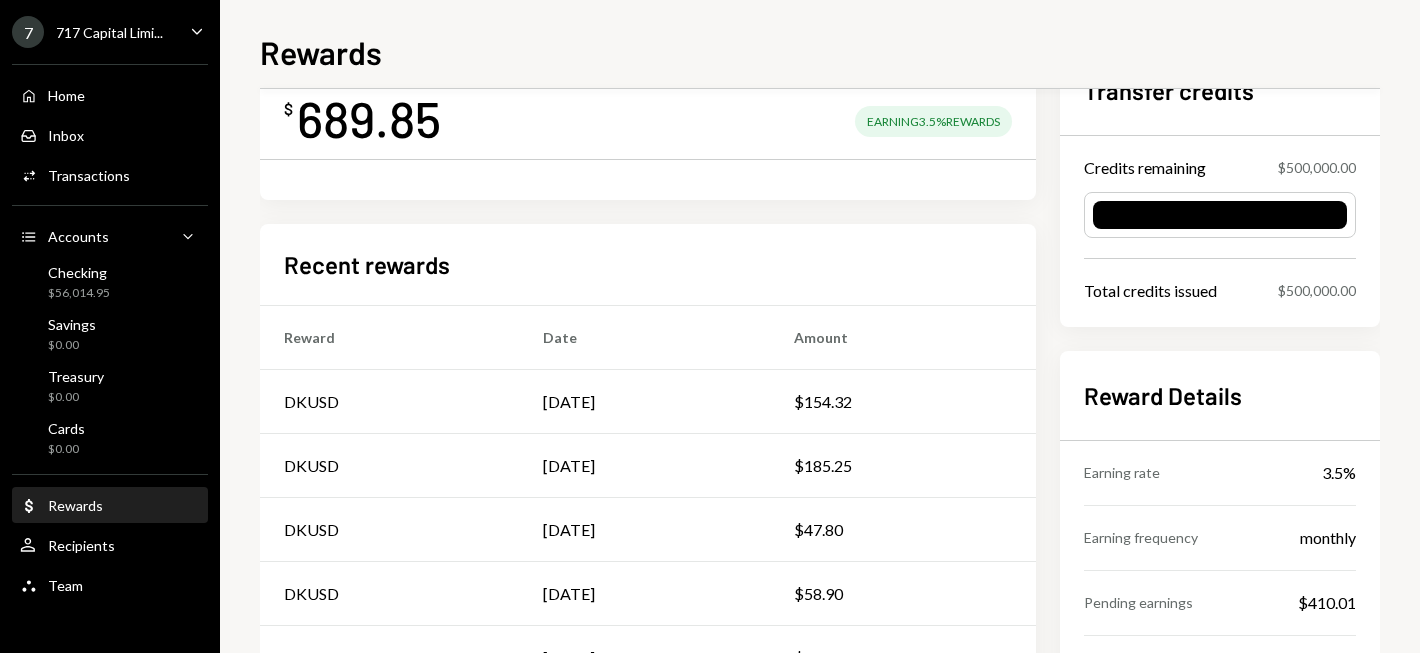 scroll, scrollTop: 0, scrollLeft: 0, axis: both 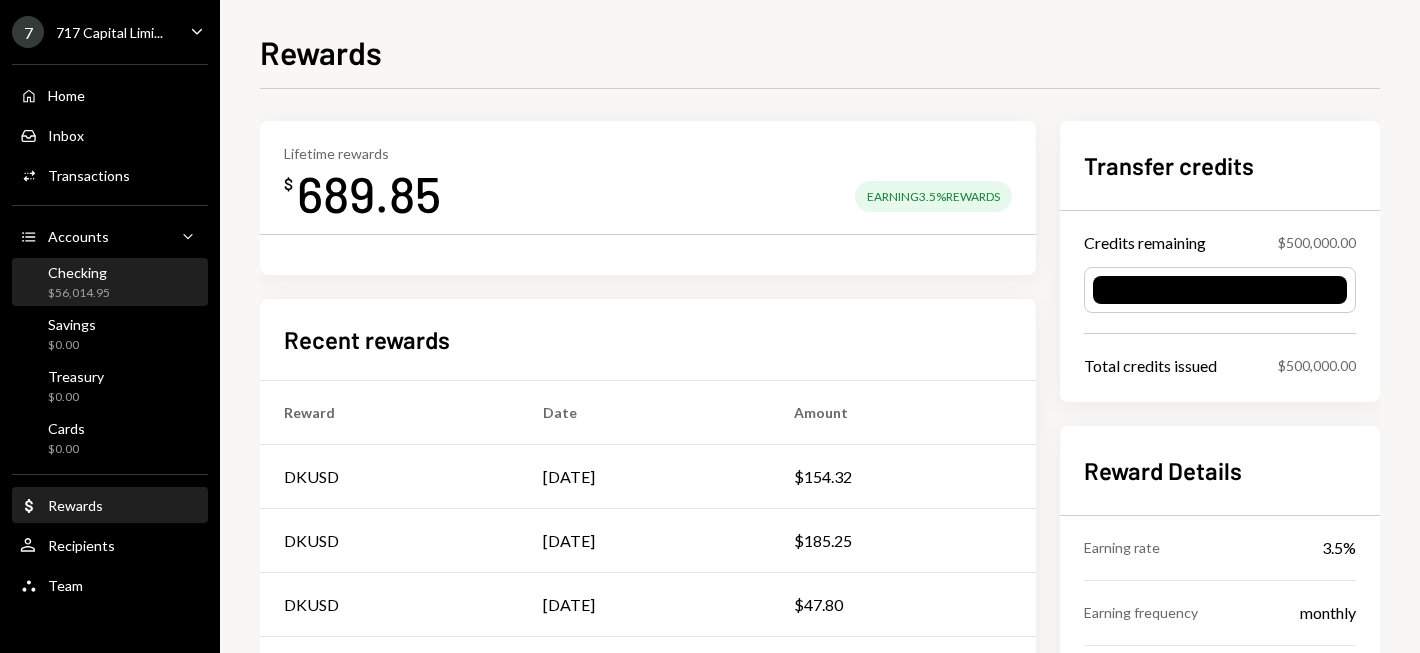 click on "Checking" at bounding box center (79, 272) 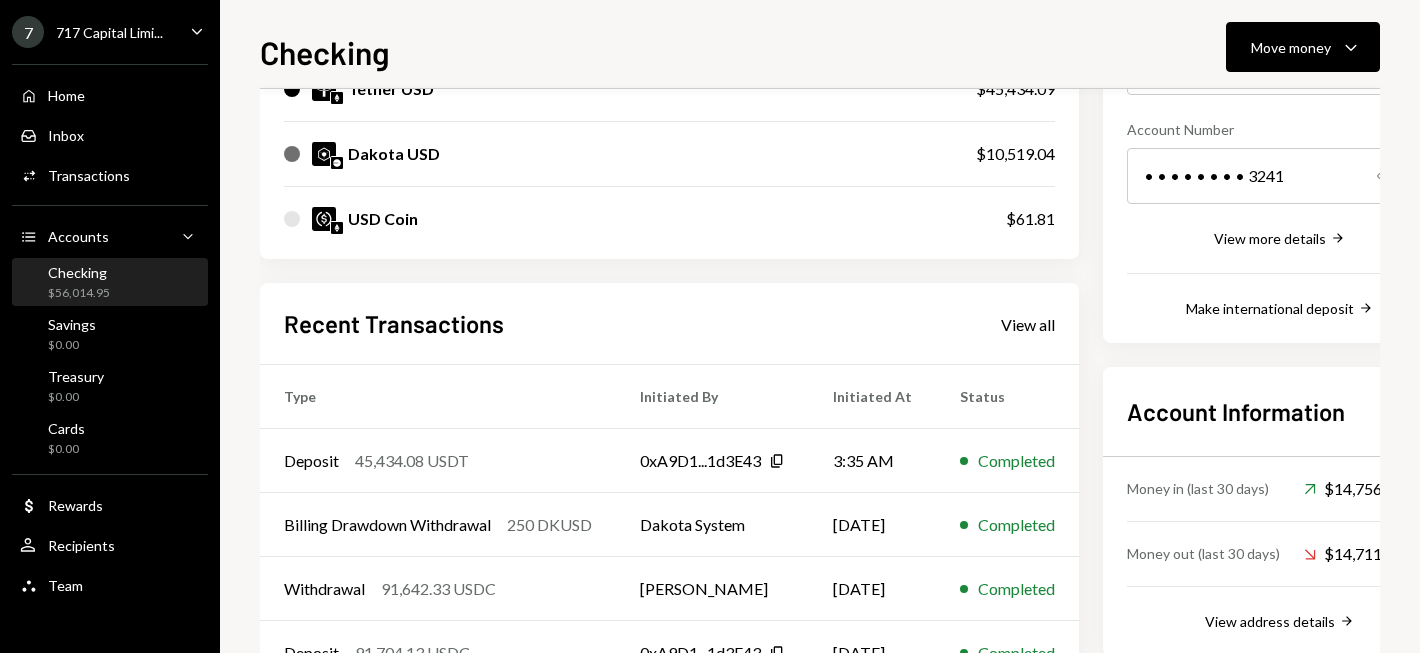 scroll, scrollTop: 400, scrollLeft: 0, axis: vertical 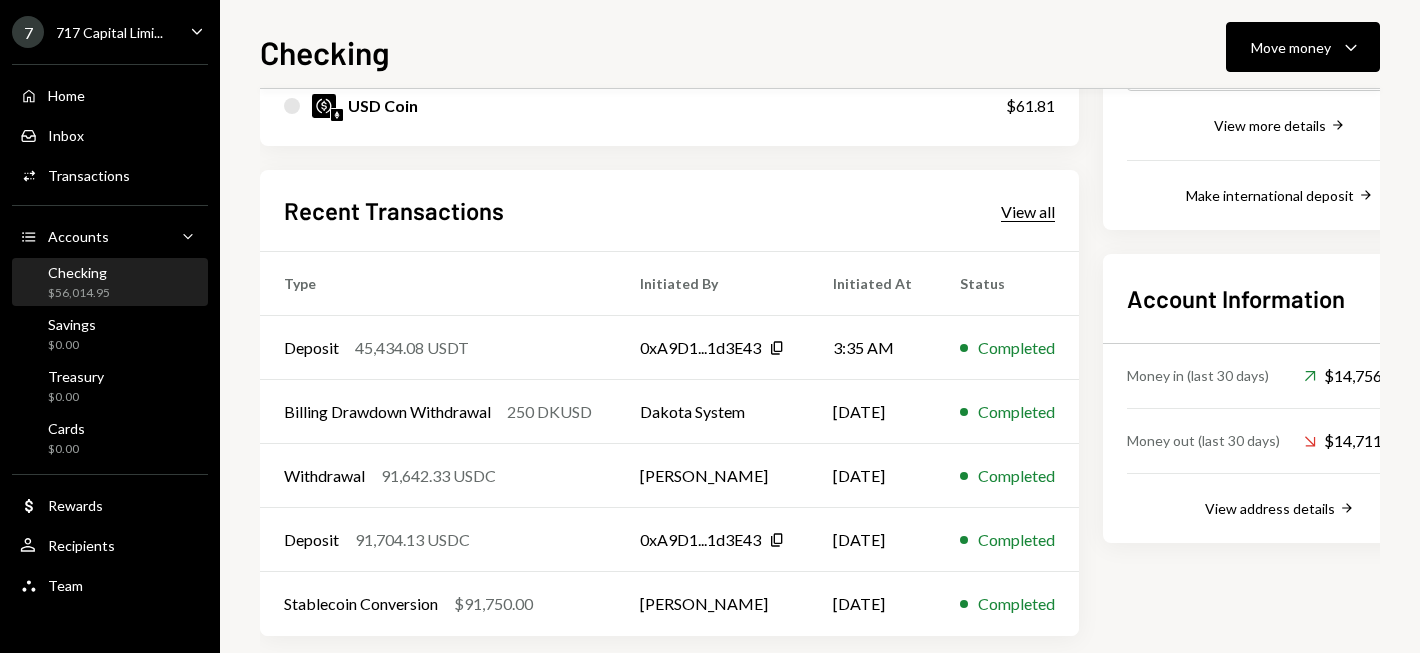 click on "View all" at bounding box center (1028, 212) 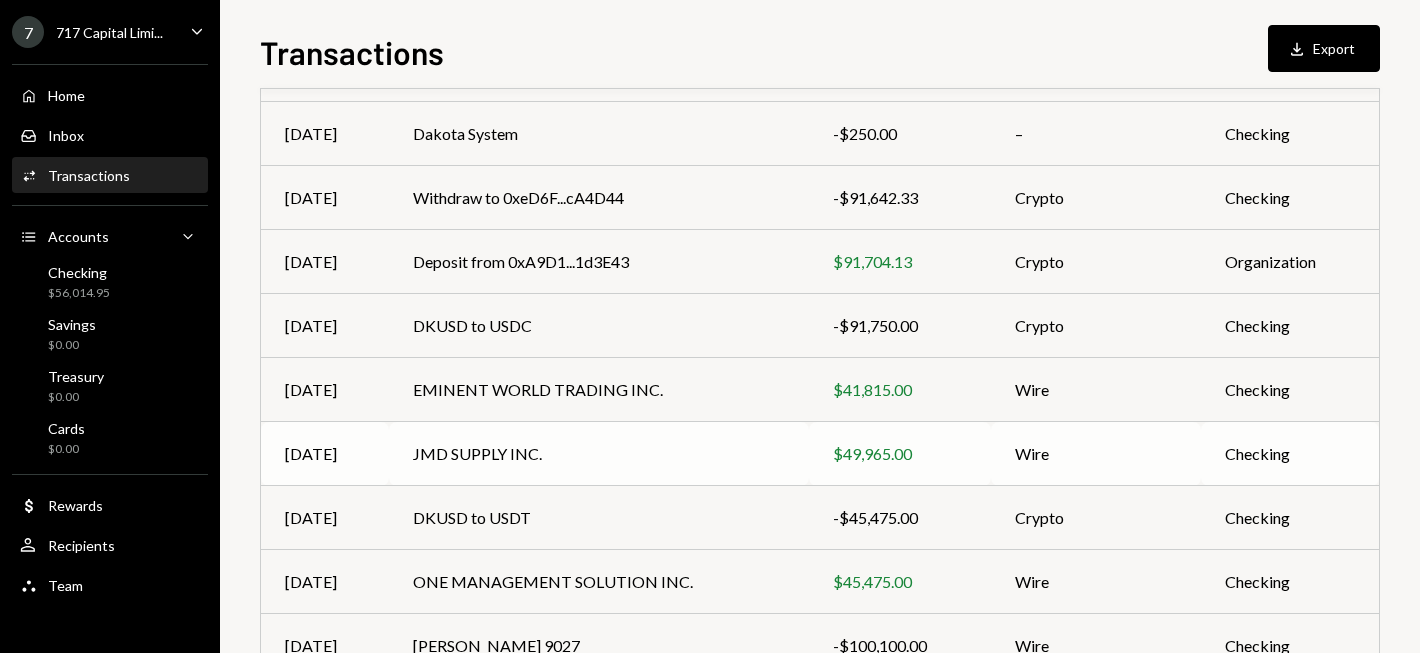 scroll, scrollTop: 394, scrollLeft: 0, axis: vertical 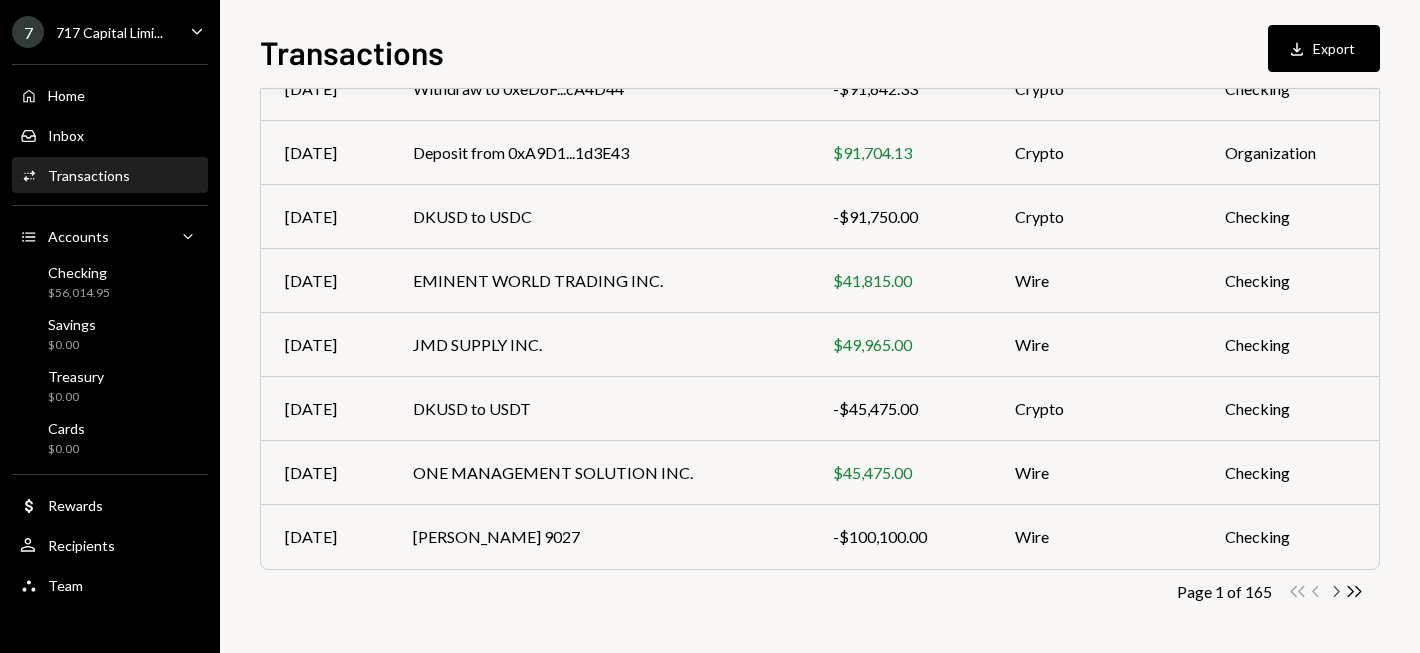 click on "Chevron Right" 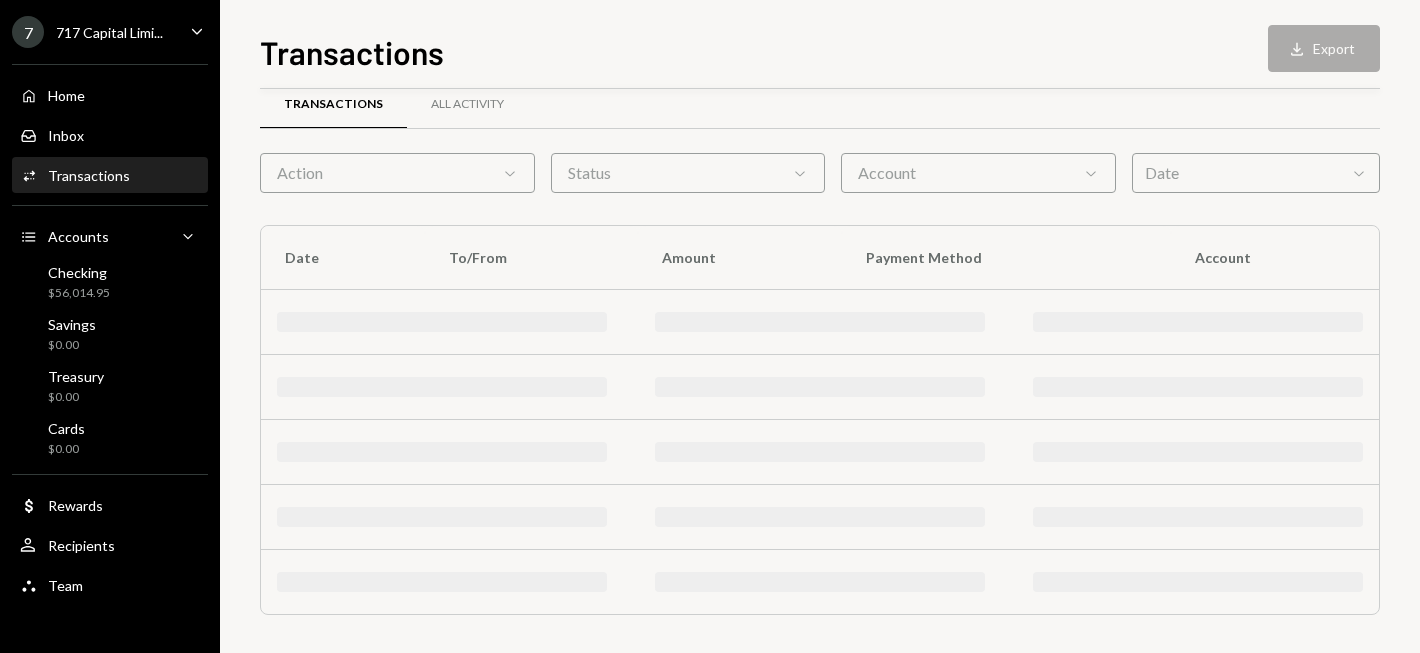 scroll, scrollTop: 394, scrollLeft: 0, axis: vertical 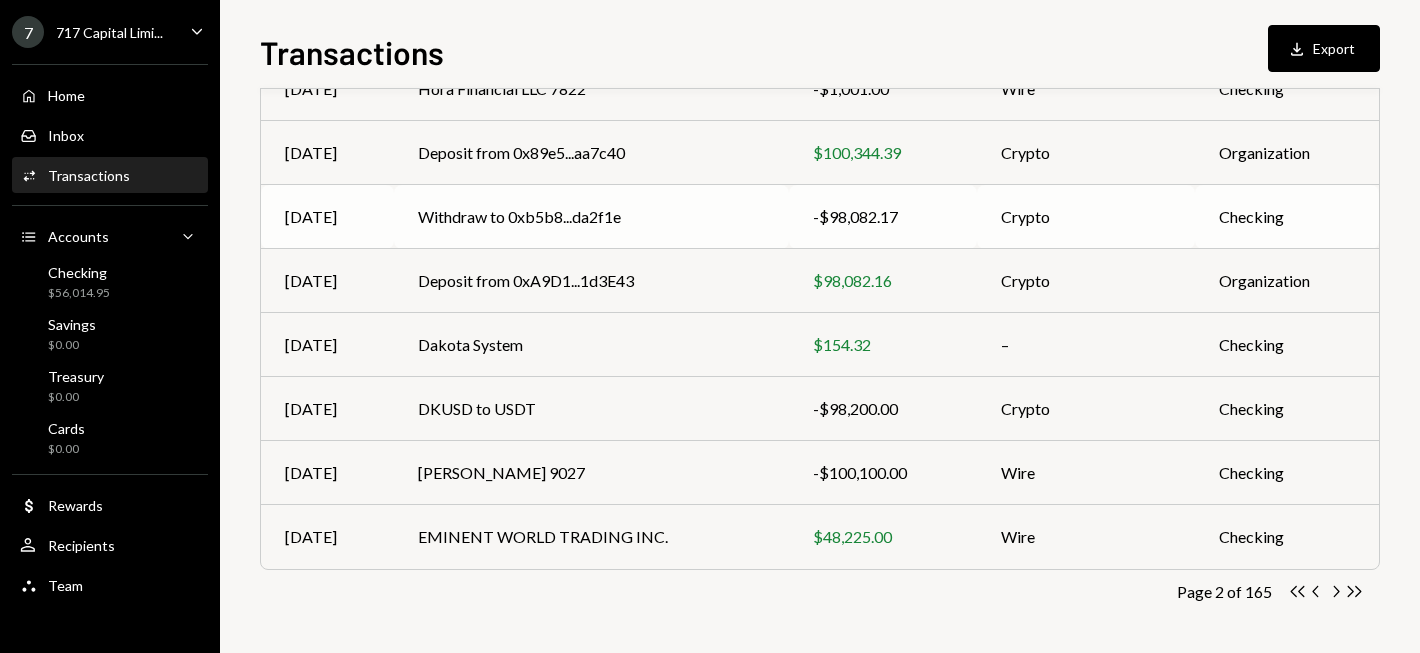 click on "Withdraw to 0xb5b8...da2f1e" at bounding box center (591, 217) 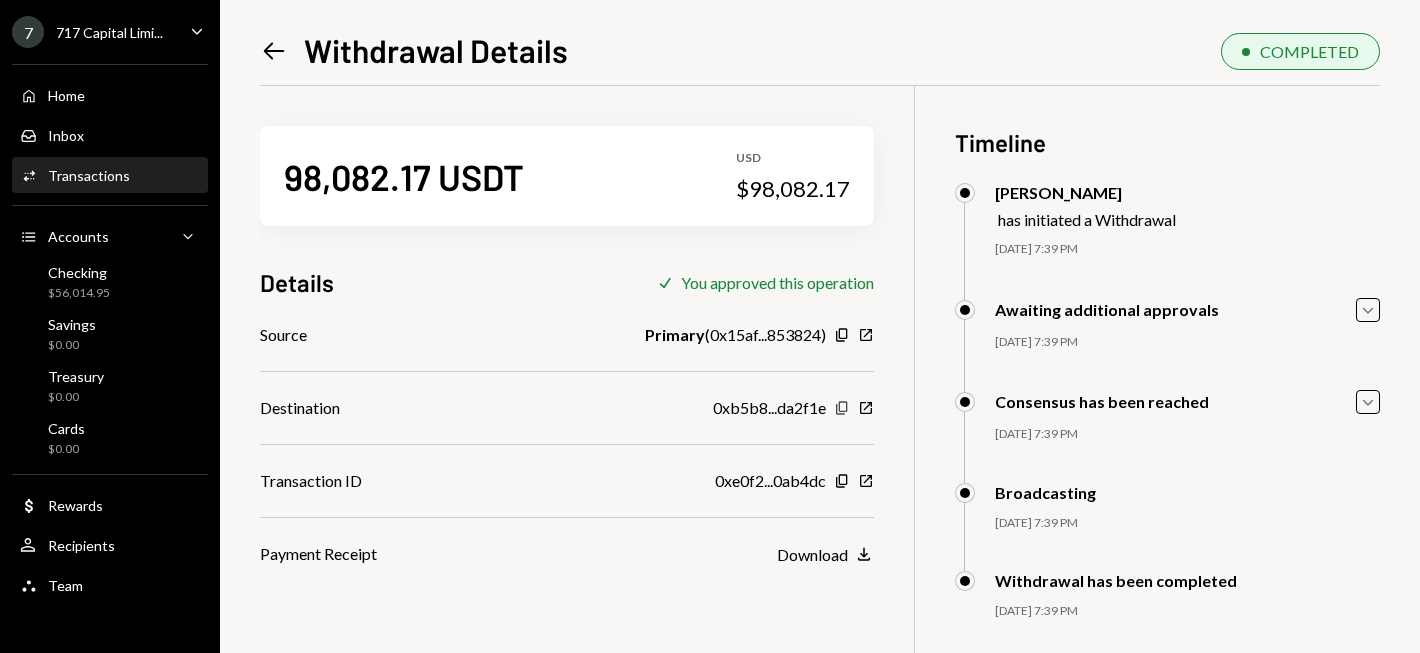 click on "Copy" 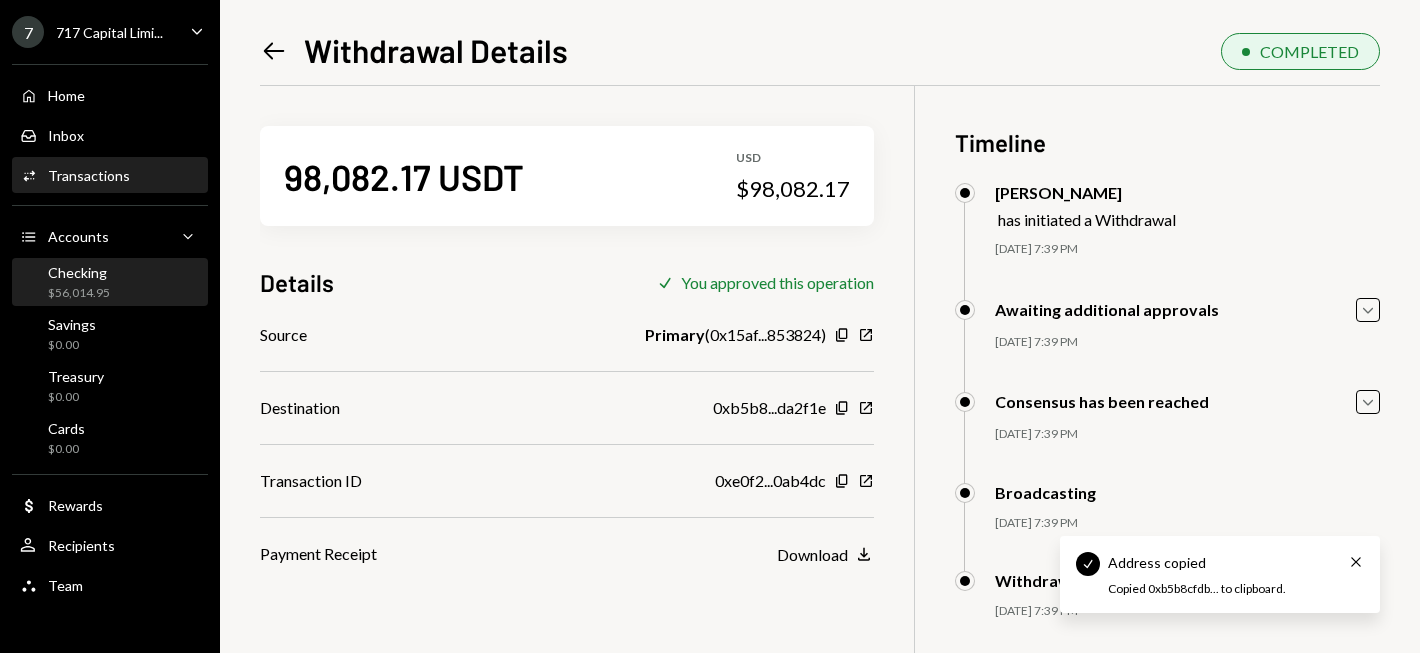 click on "$56,014.95" at bounding box center [79, 293] 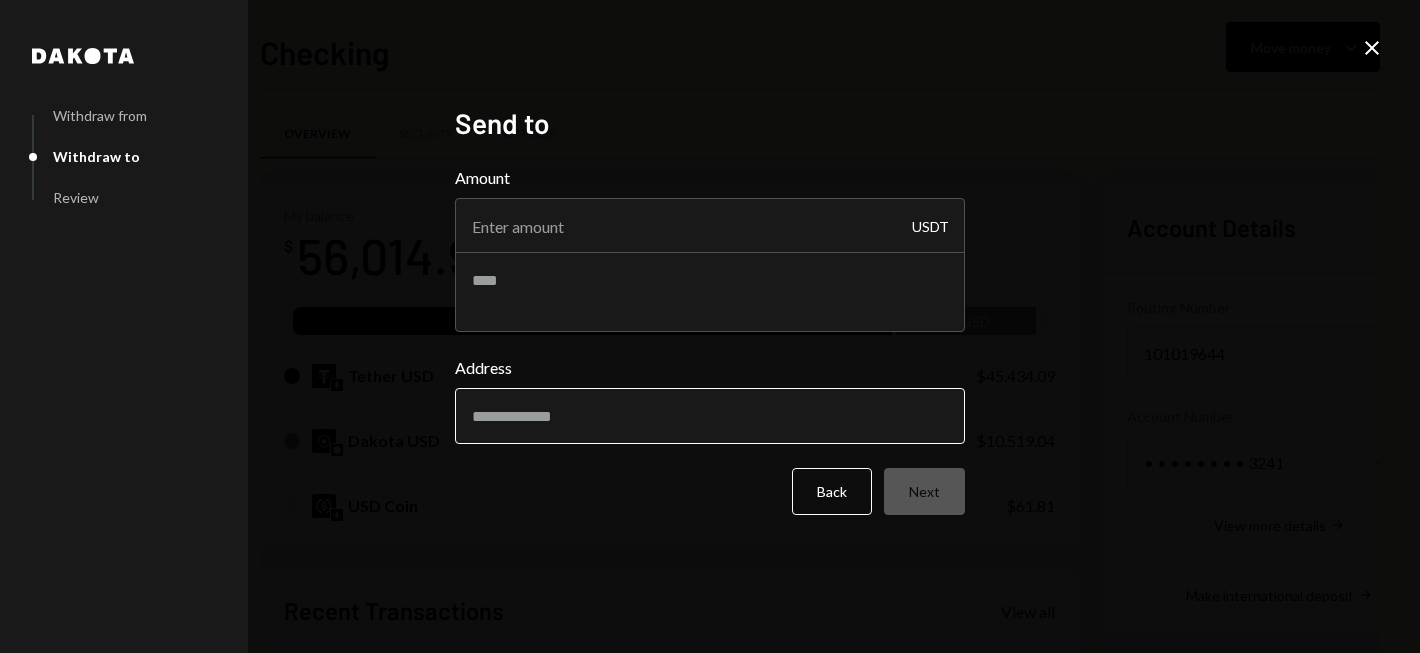 scroll, scrollTop: 0, scrollLeft: 0, axis: both 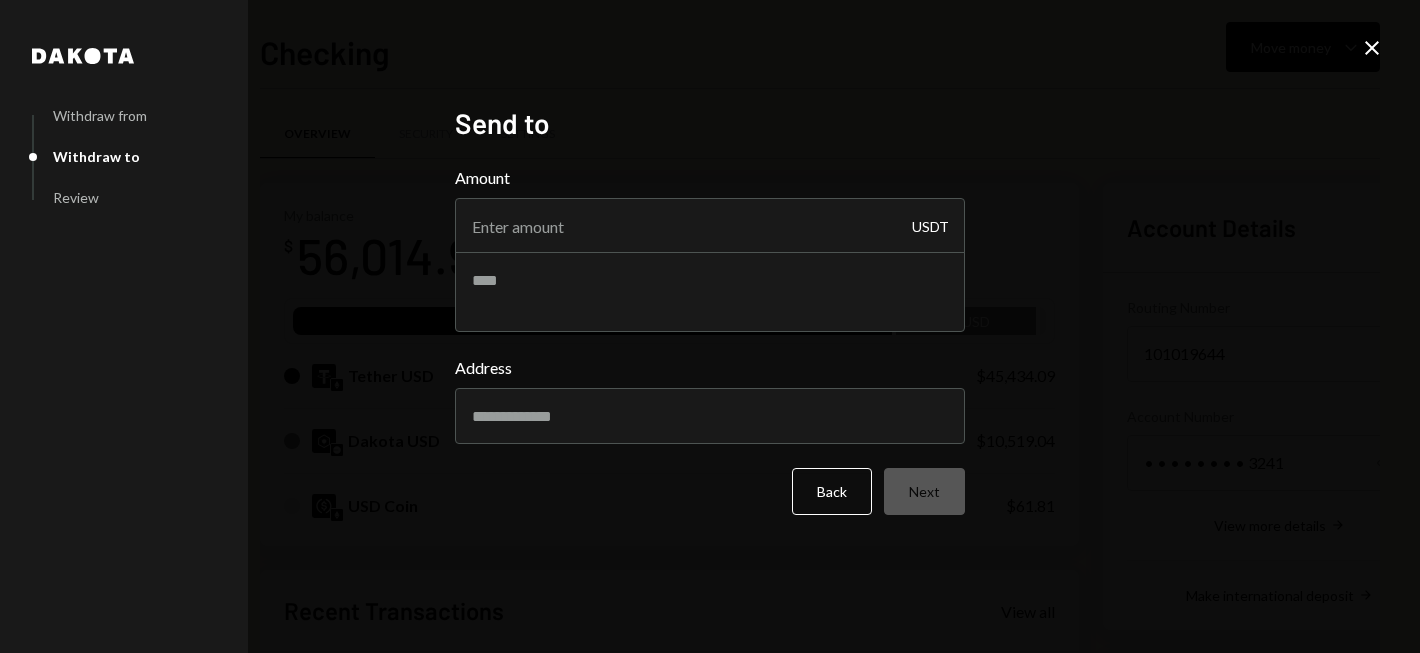 paste on "**********" 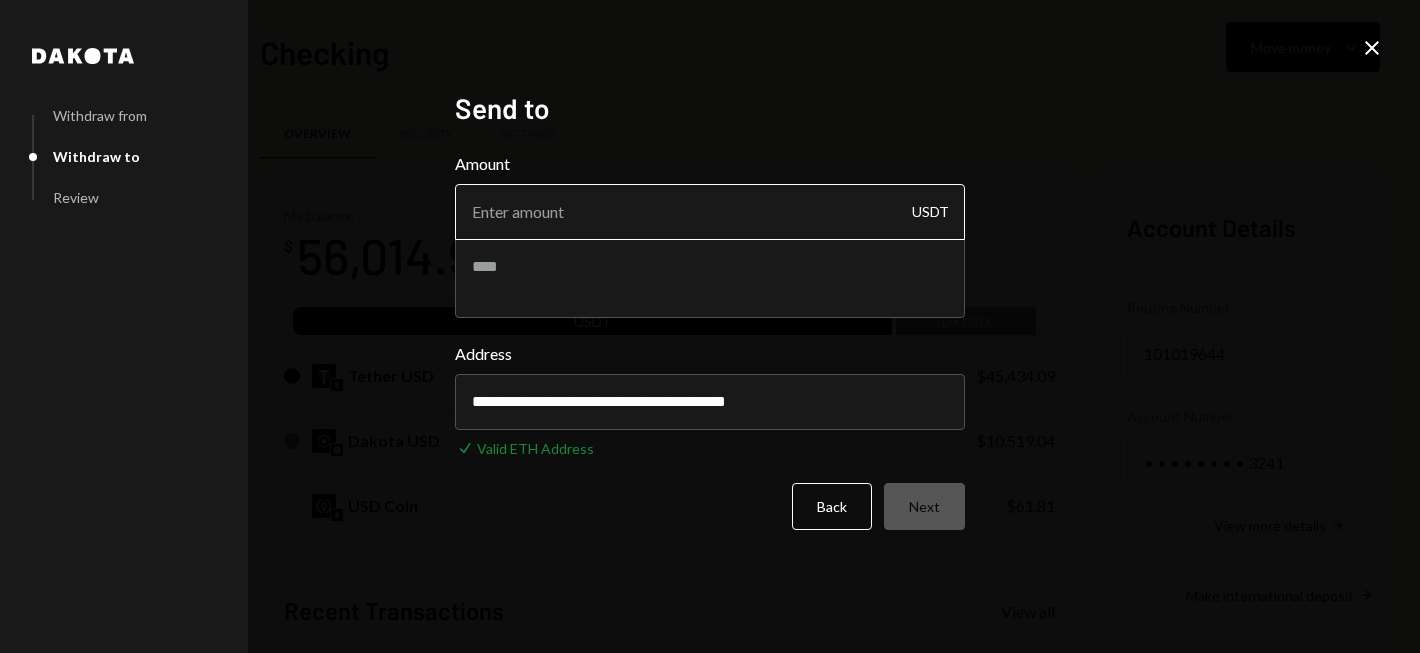 type on "**********" 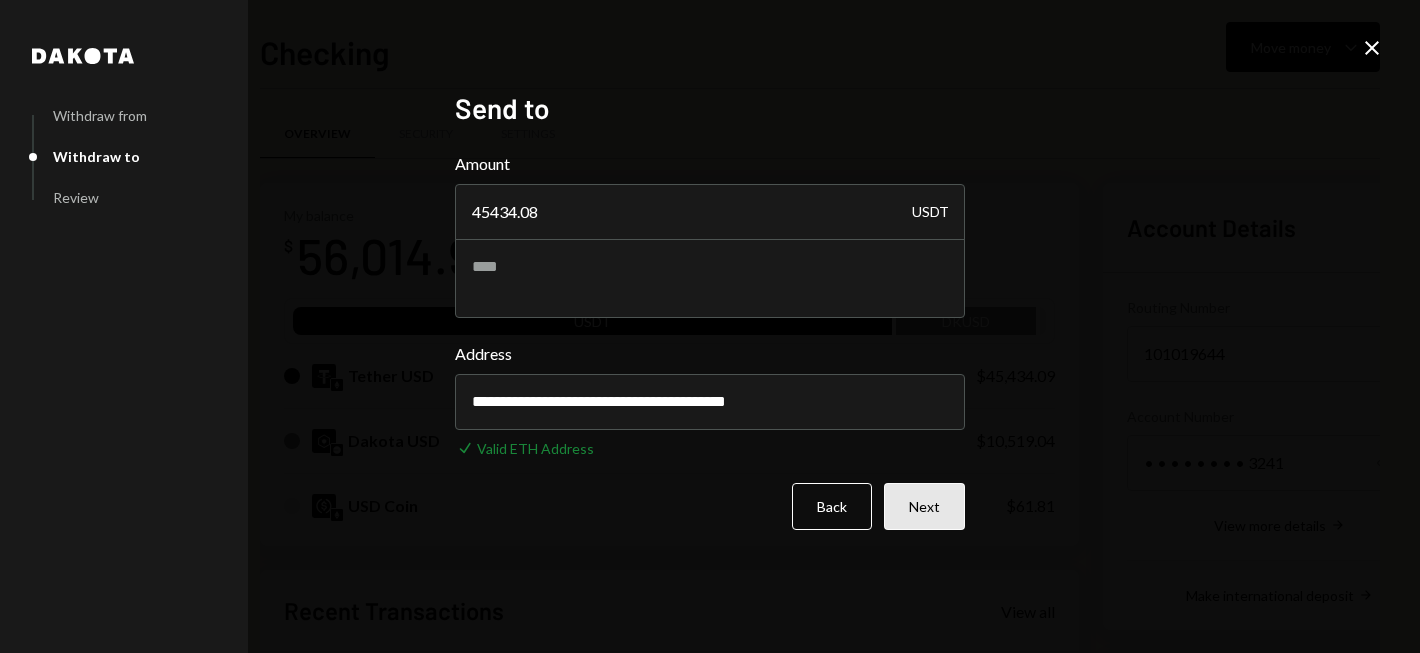 type on "45434.08" 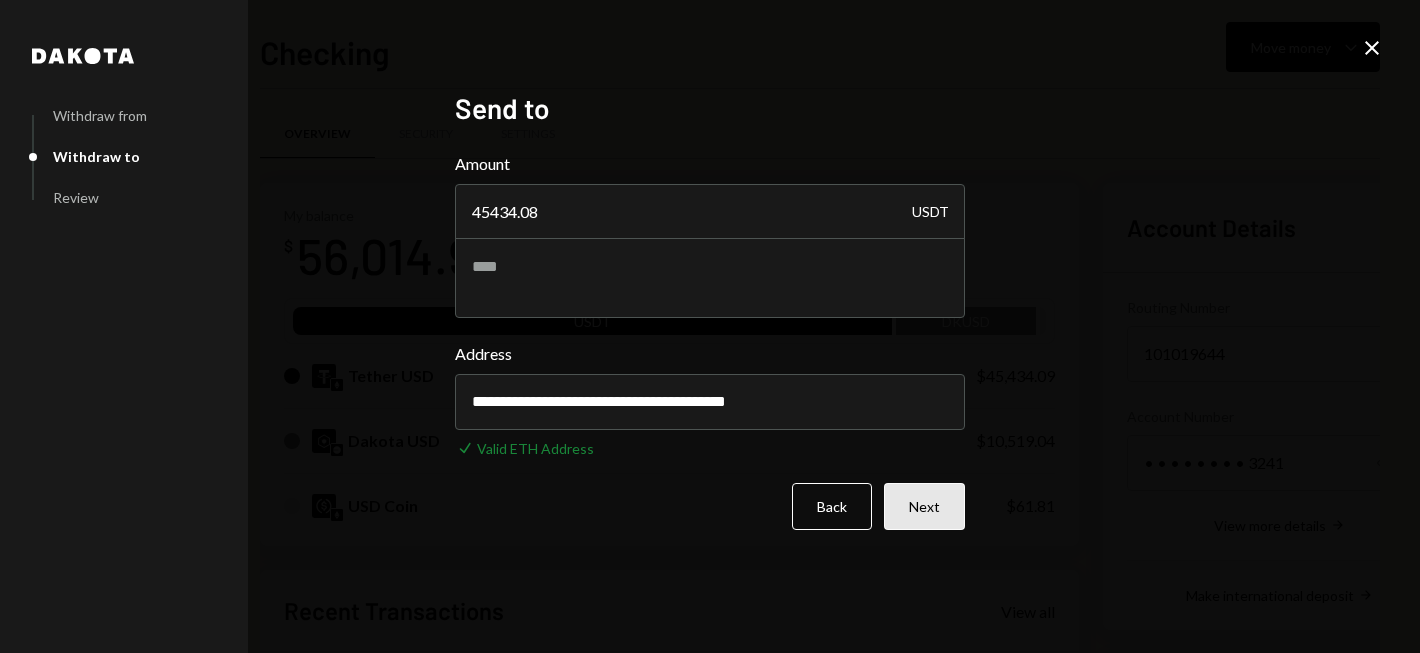 click on "Next" at bounding box center (924, 506) 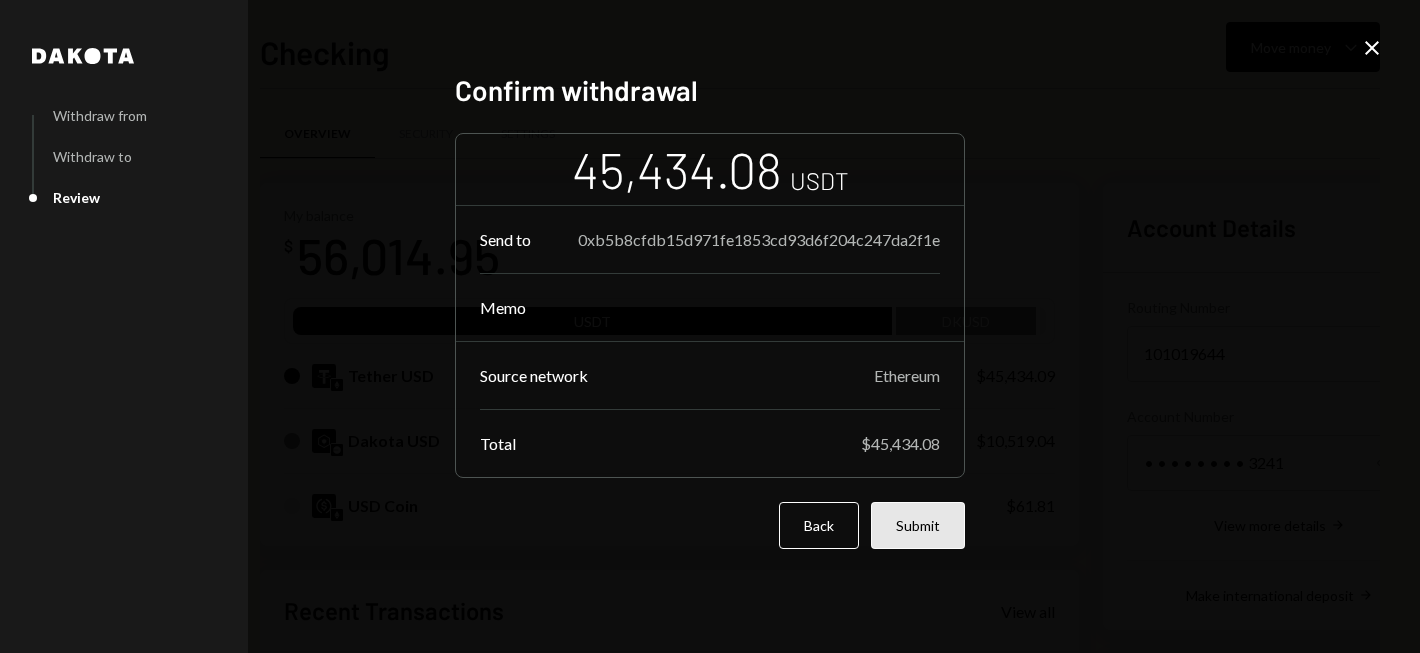 click on "Submit" at bounding box center [918, 525] 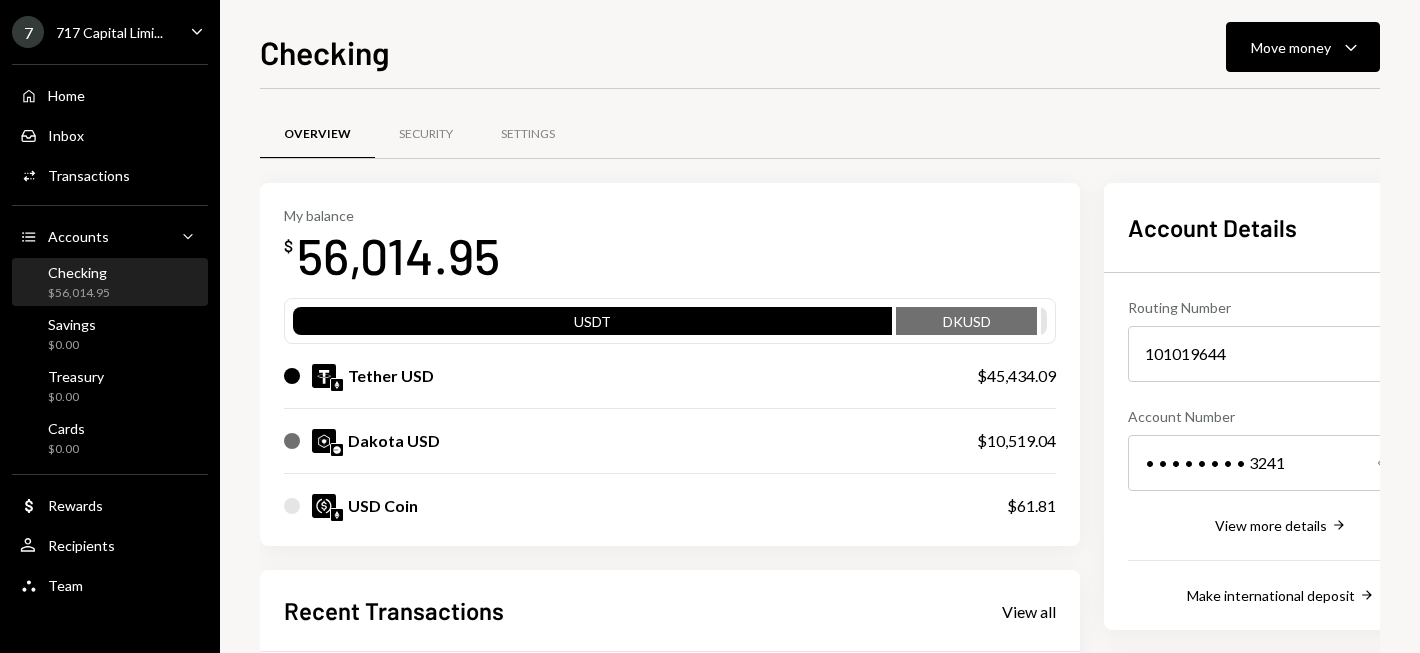 click on "My balance $ 56,014.95" at bounding box center [670, 247] 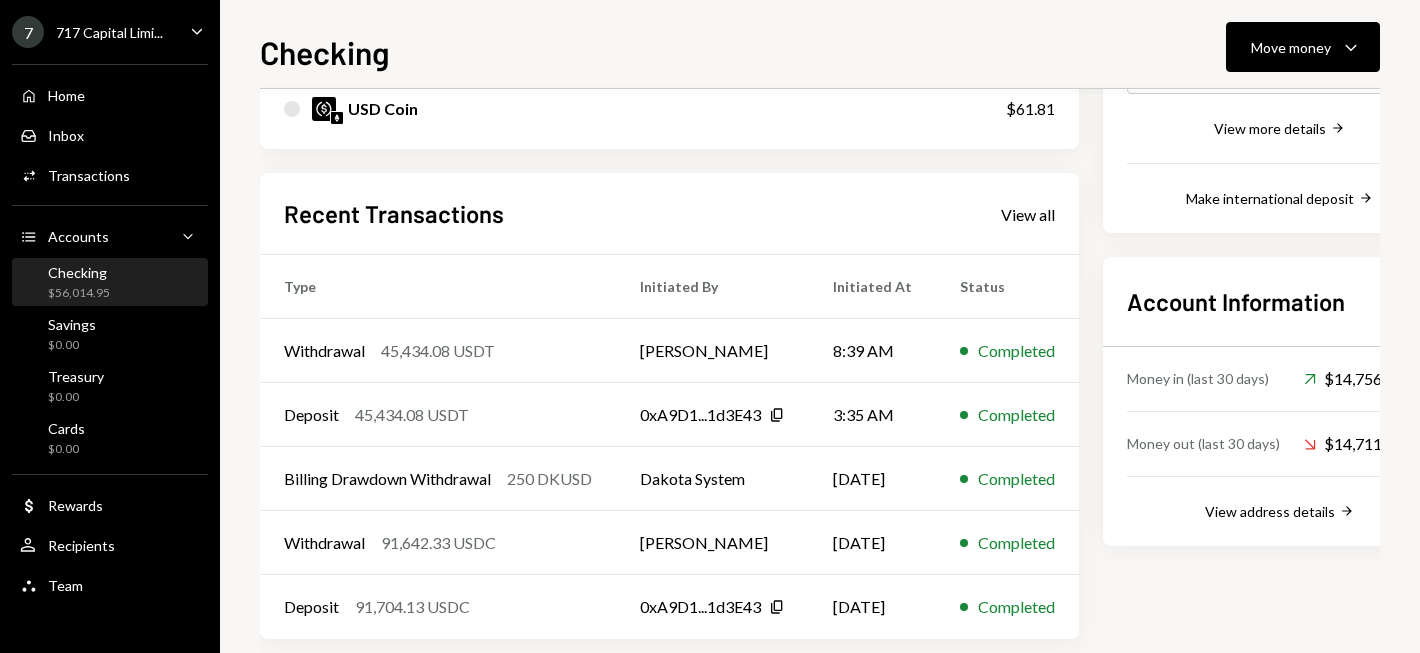 scroll, scrollTop: 400, scrollLeft: 0, axis: vertical 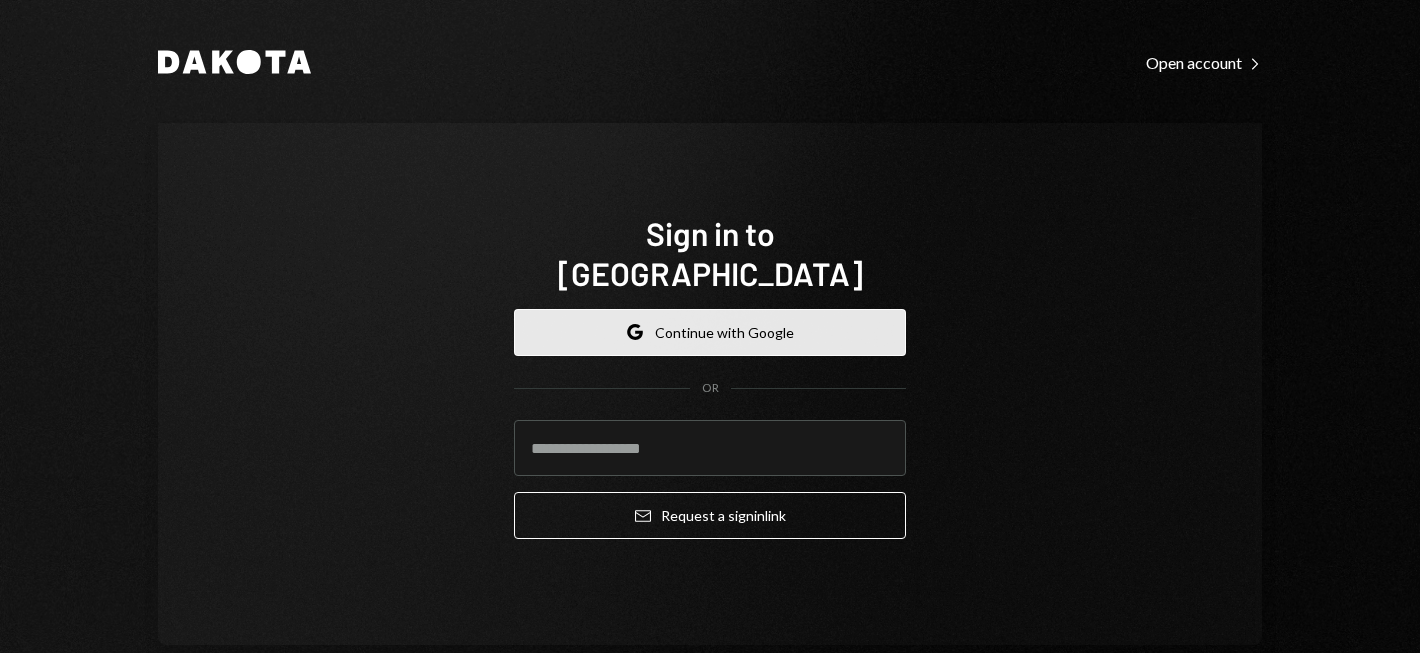 click on "Google  Continue with Google" at bounding box center [710, 332] 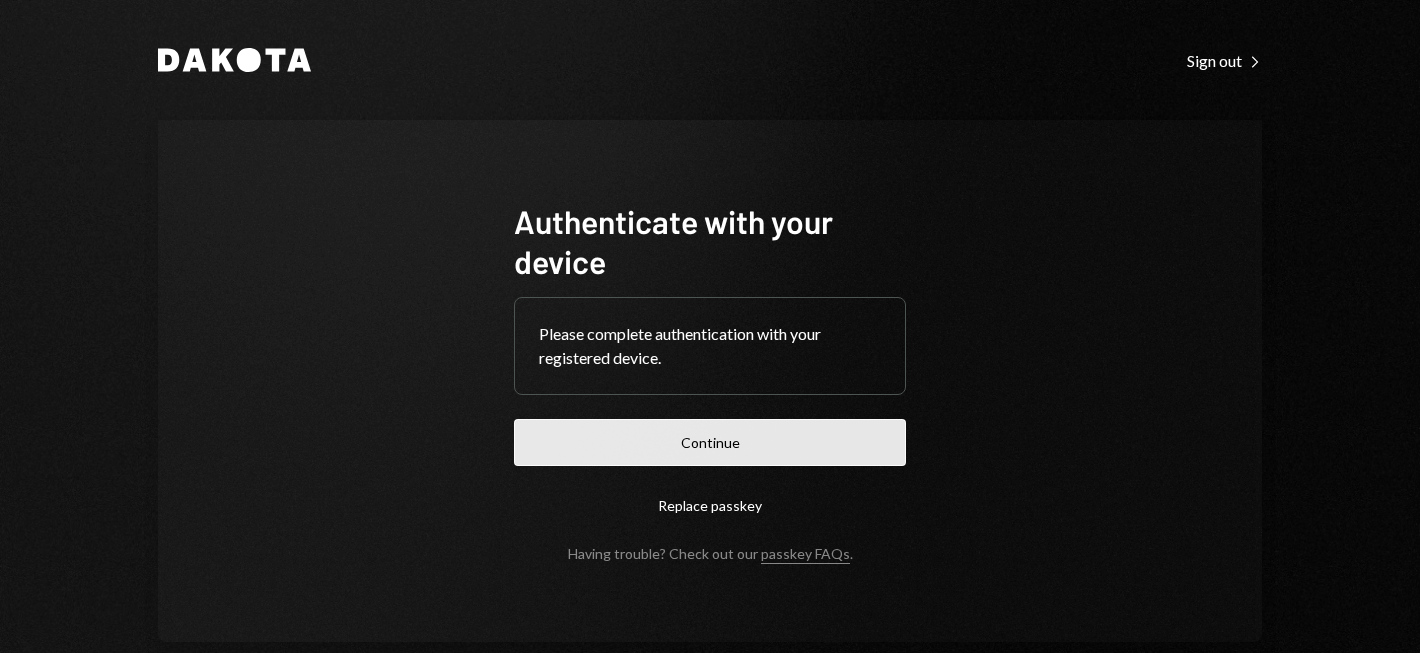 scroll, scrollTop: 0, scrollLeft: 0, axis: both 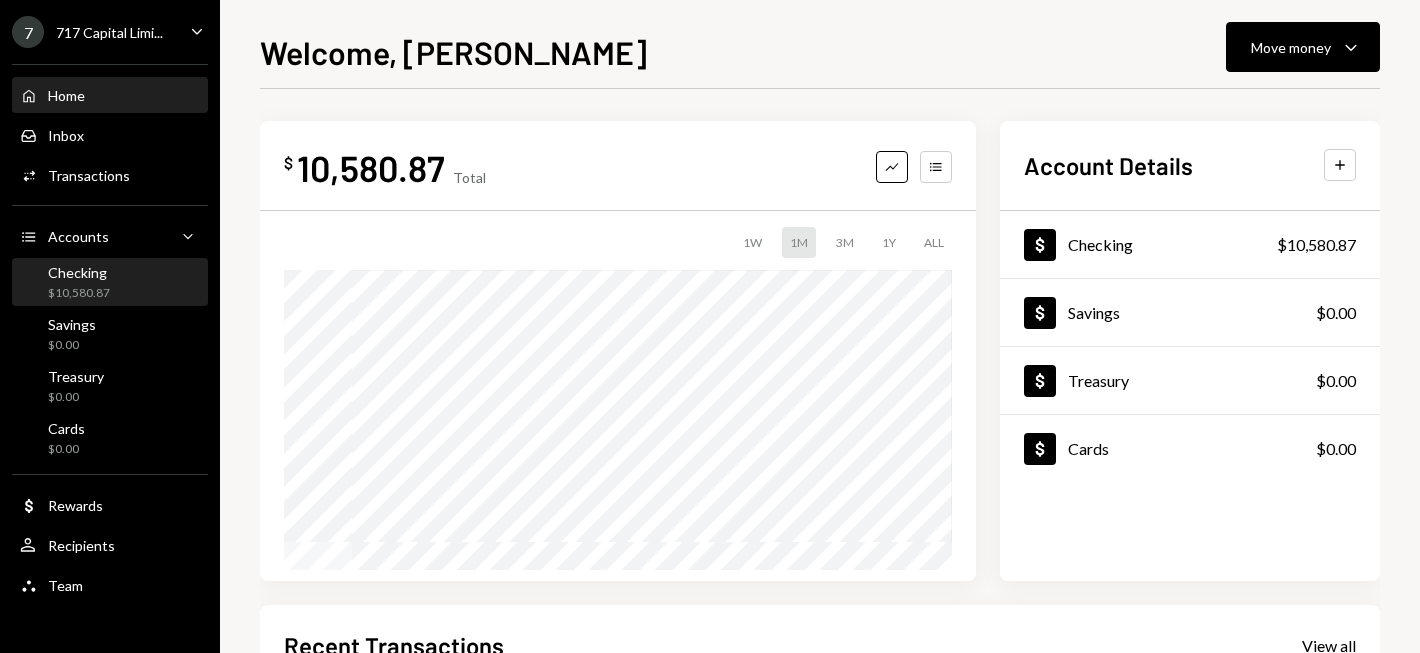 click on "Checking $10,580.87" at bounding box center [110, 283] 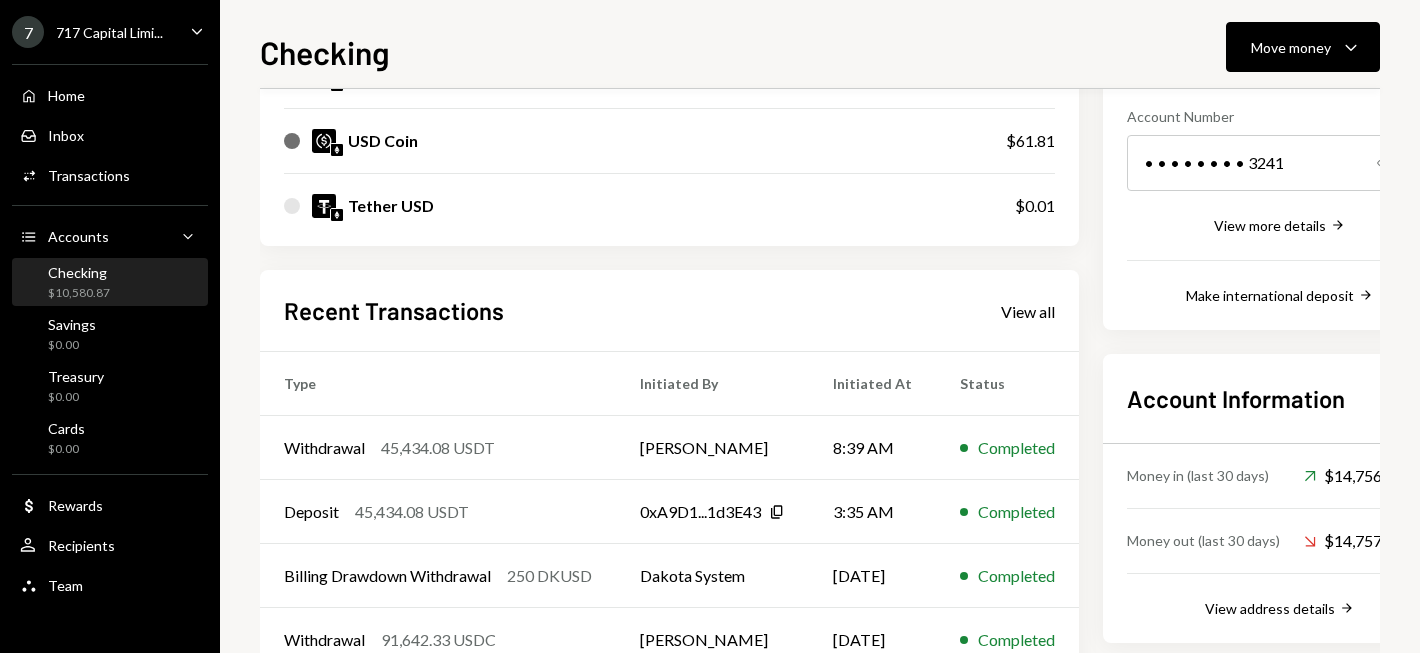 scroll, scrollTop: 0, scrollLeft: 0, axis: both 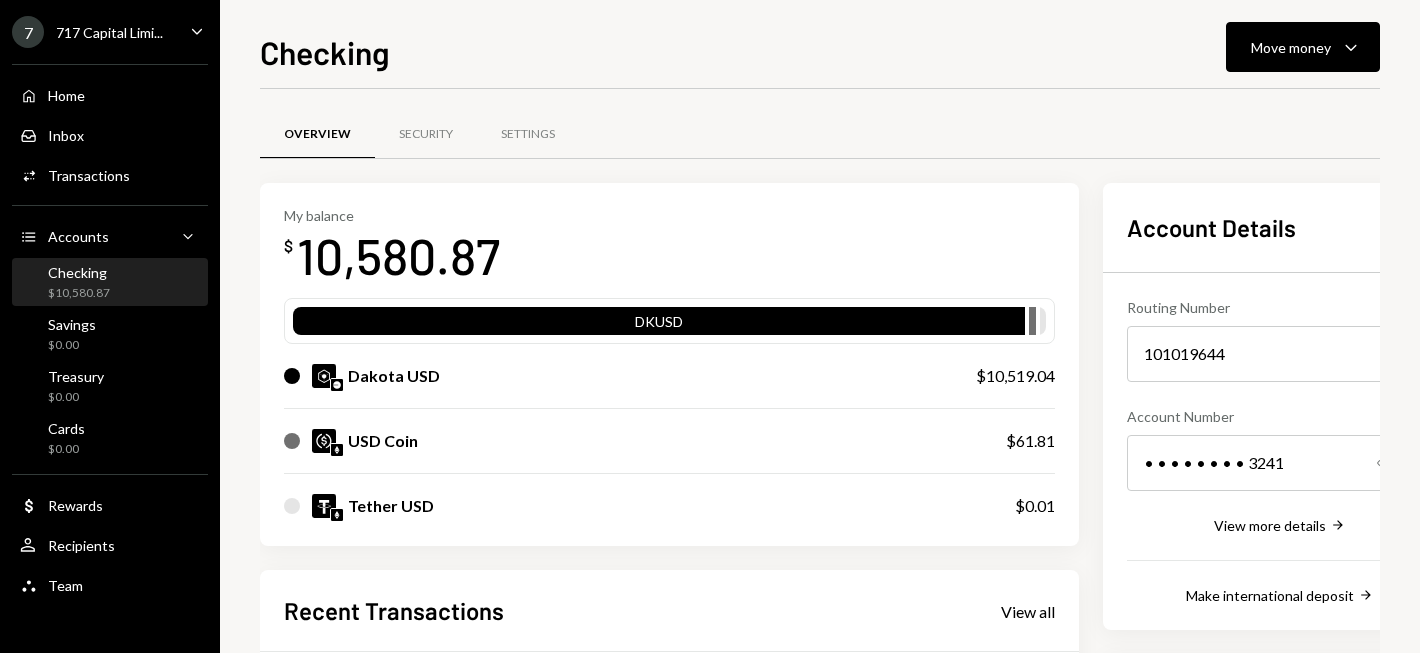 click on "My balance $ 10,580.87" at bounding box center [669, 247] 